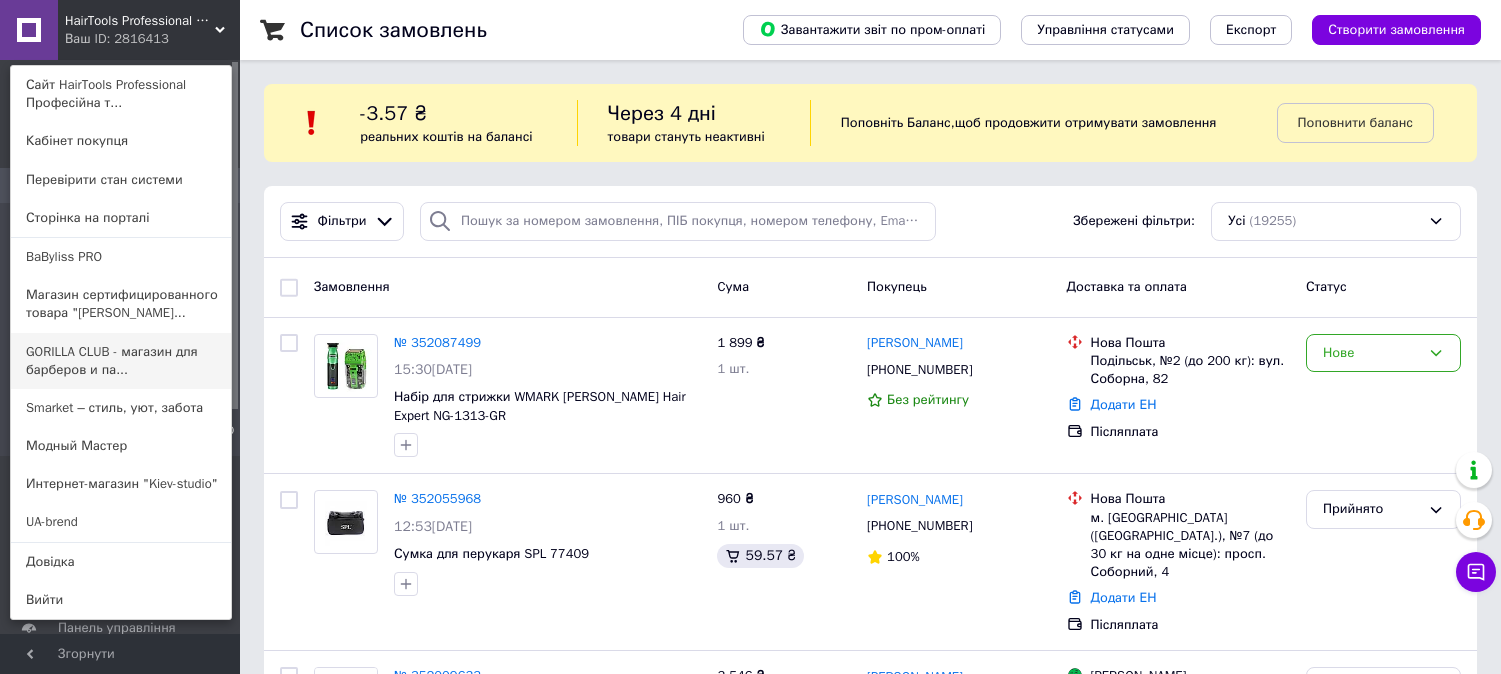 scroll, scrollTop: 0, scrollLeft: 0, axis: both 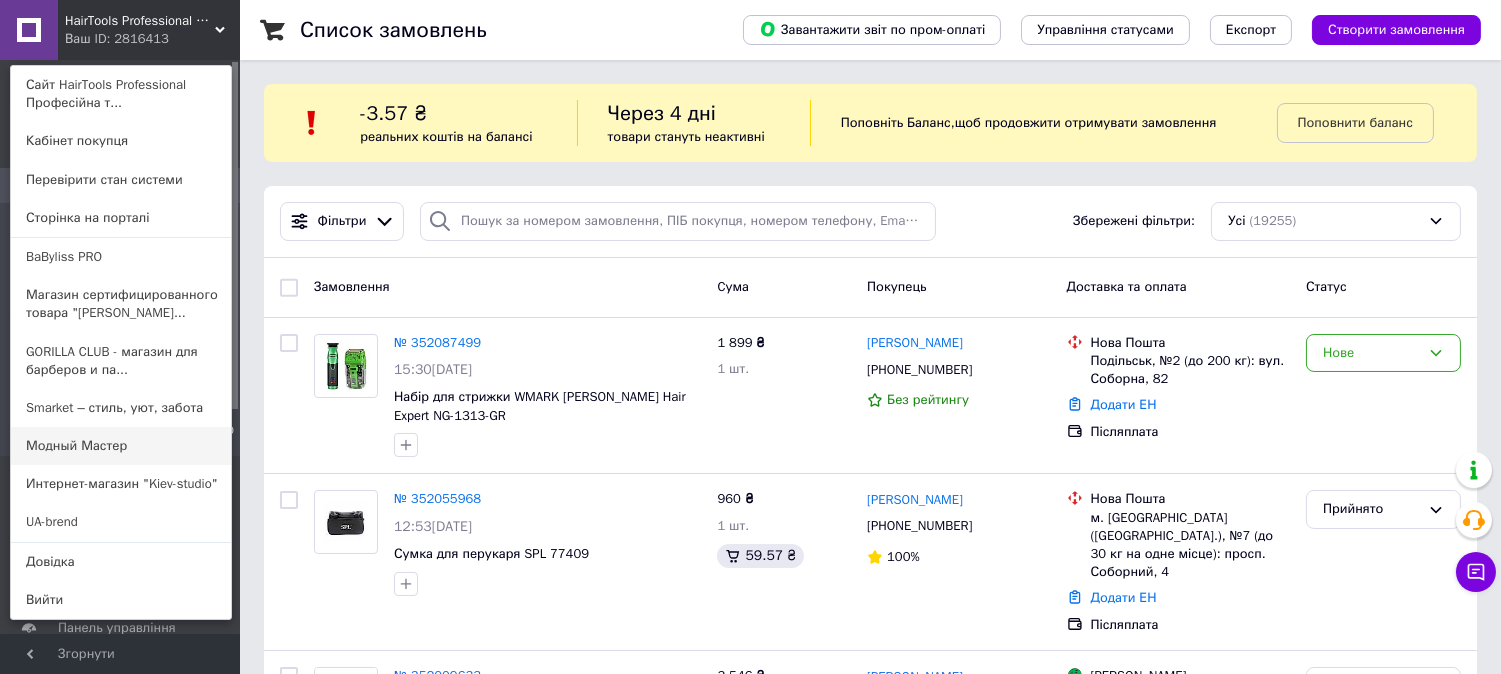 click on "Модный Мастер" at bounding box center (121, 446) 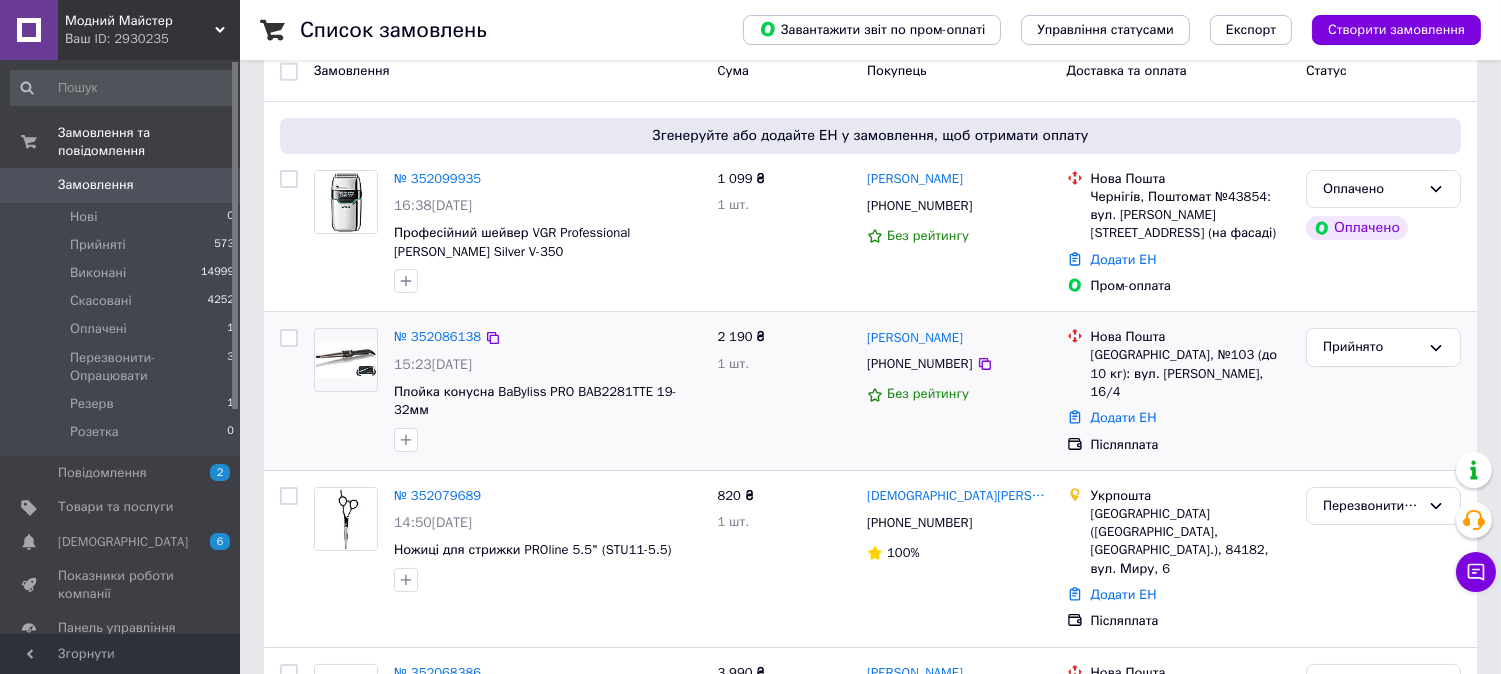 scroll, scrollTop: 222, scrollLeft: 0, axis: vertical 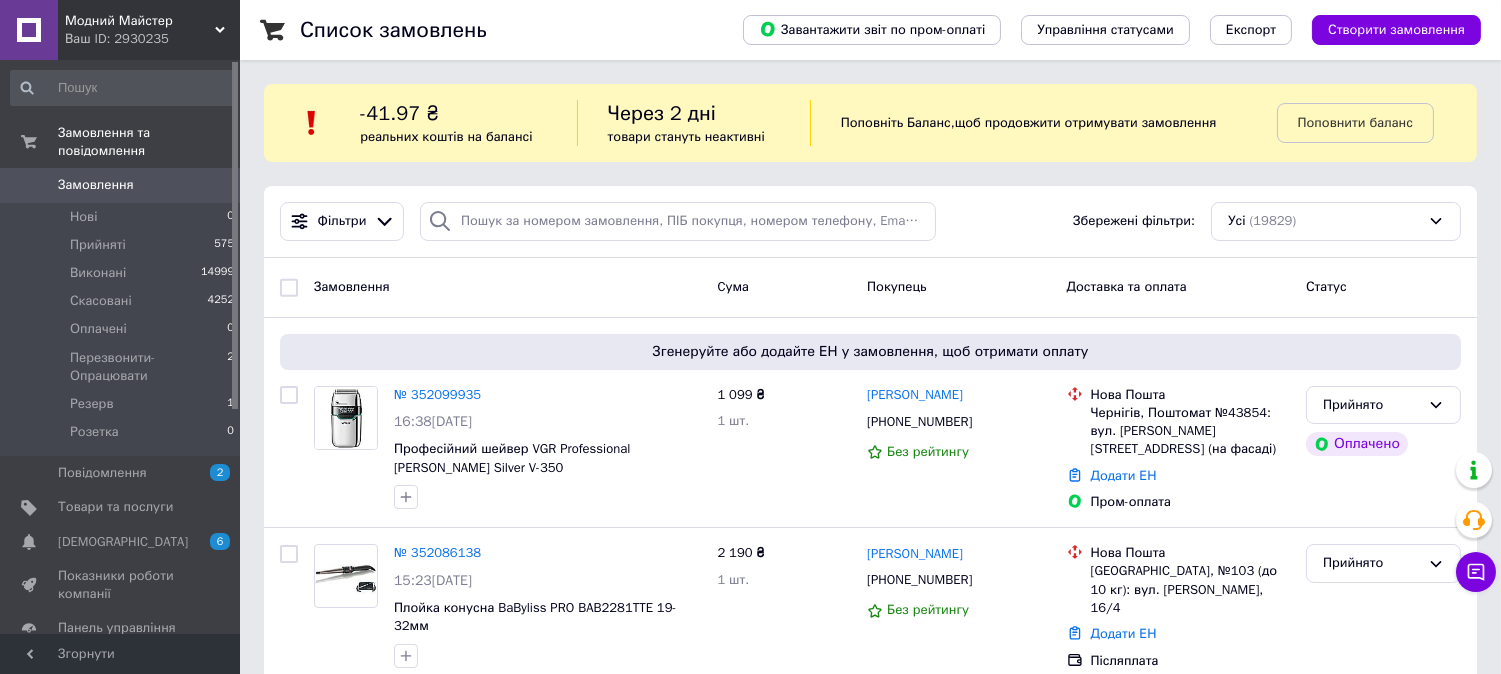 click on "Ваш ID: 2930235" at bounding box center (152, 39) 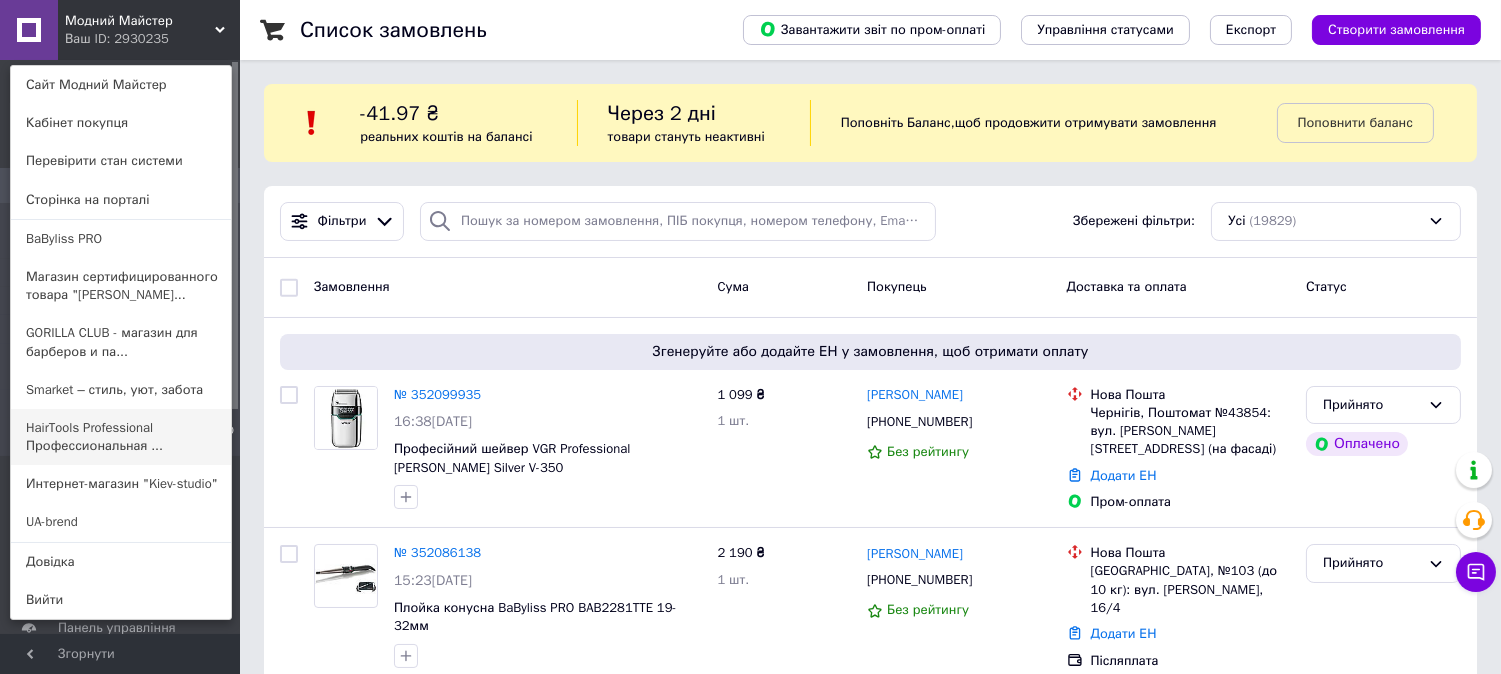 click on "HairTools Professional Профессиональная ..." at bounding box center (121, 437) 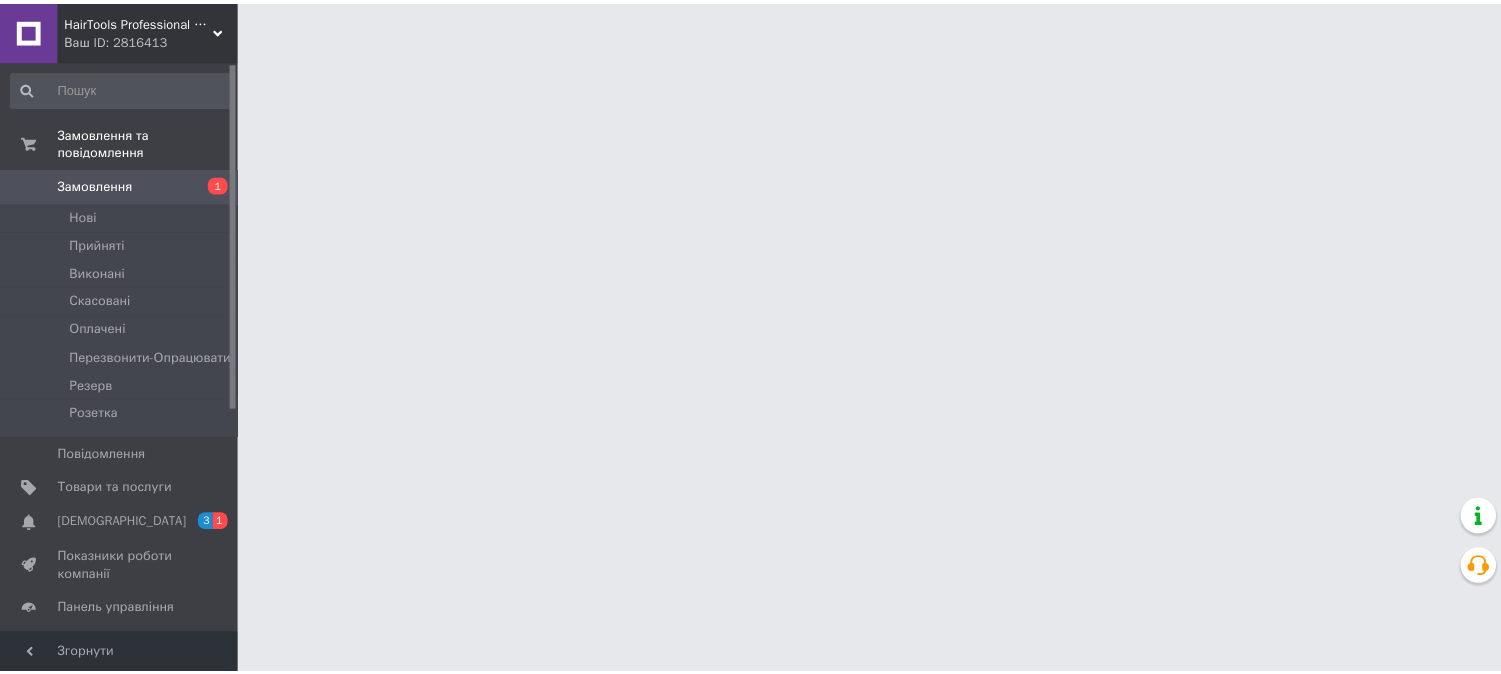 scroll, scrollTop: 0, scrollLeft: 0, axis: both 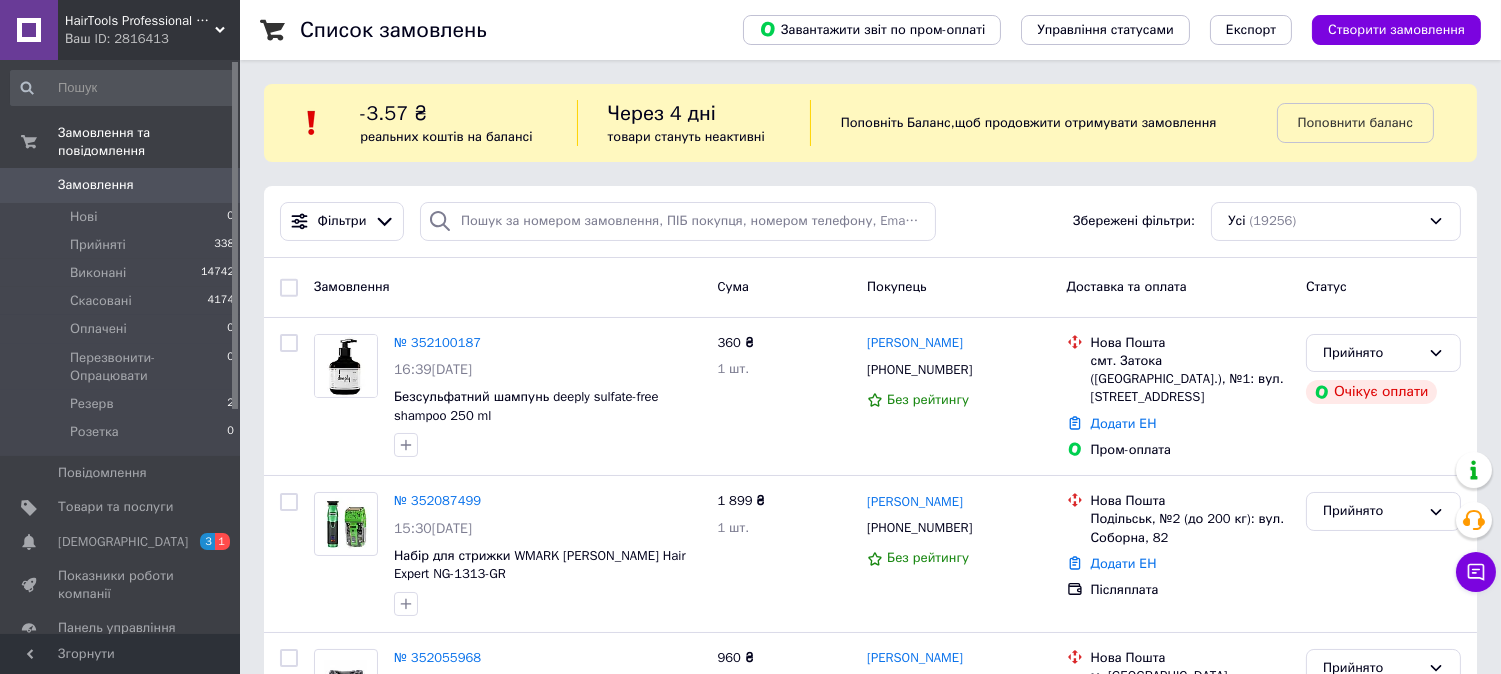click on "HairTools Professional Професійна техніка для Салонів Краси та Барбершопов Ваш ID: 2816413" at bounding box center [149, 30] 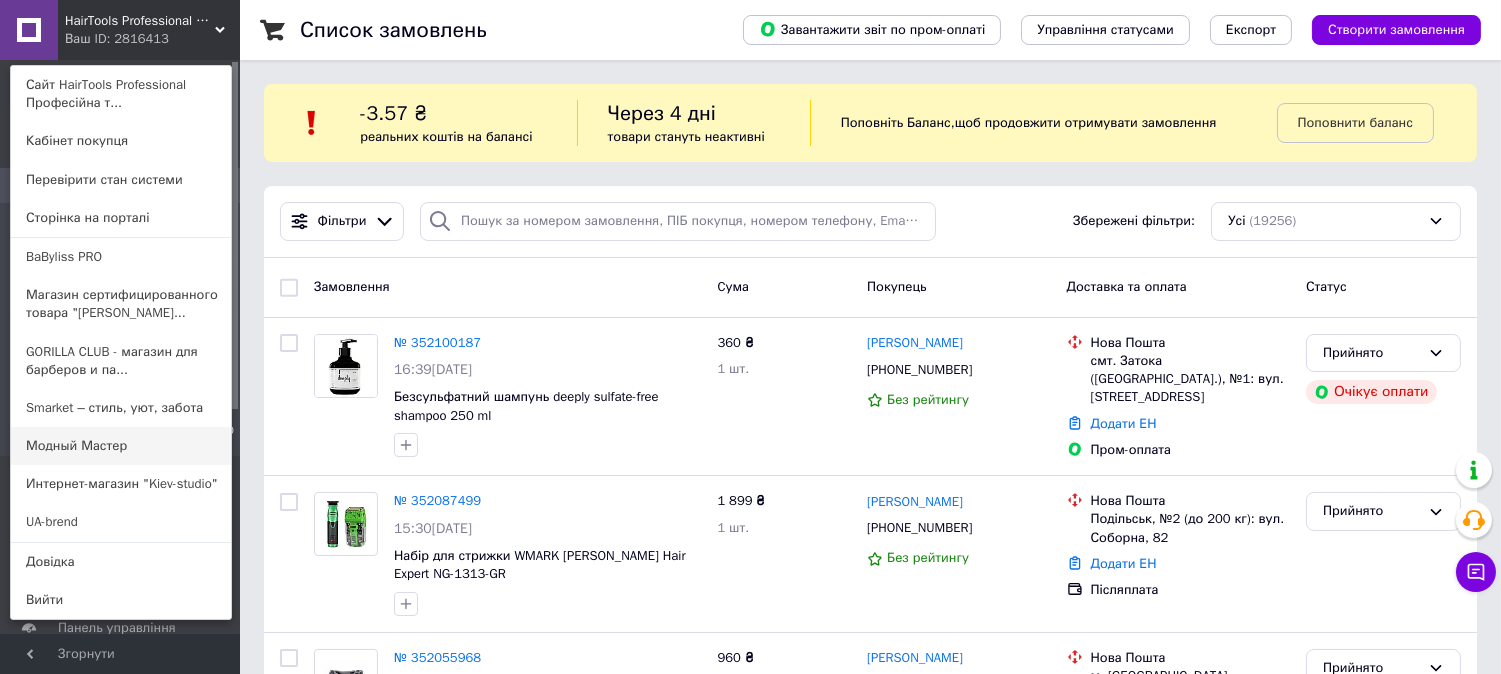 click on "Модный Мастер" at bounding box center (121, 446) 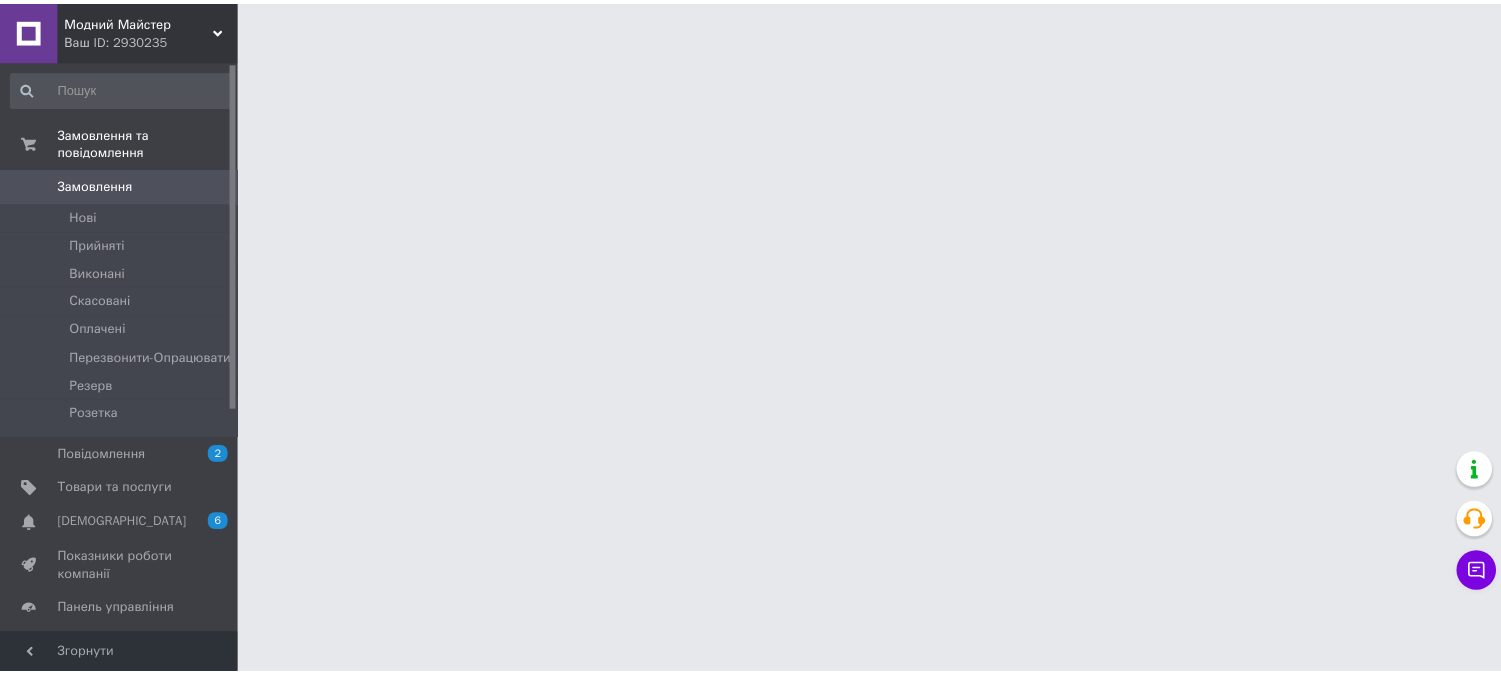 scroll, scrollTop: 0, scrollLeft: 0, axis: both 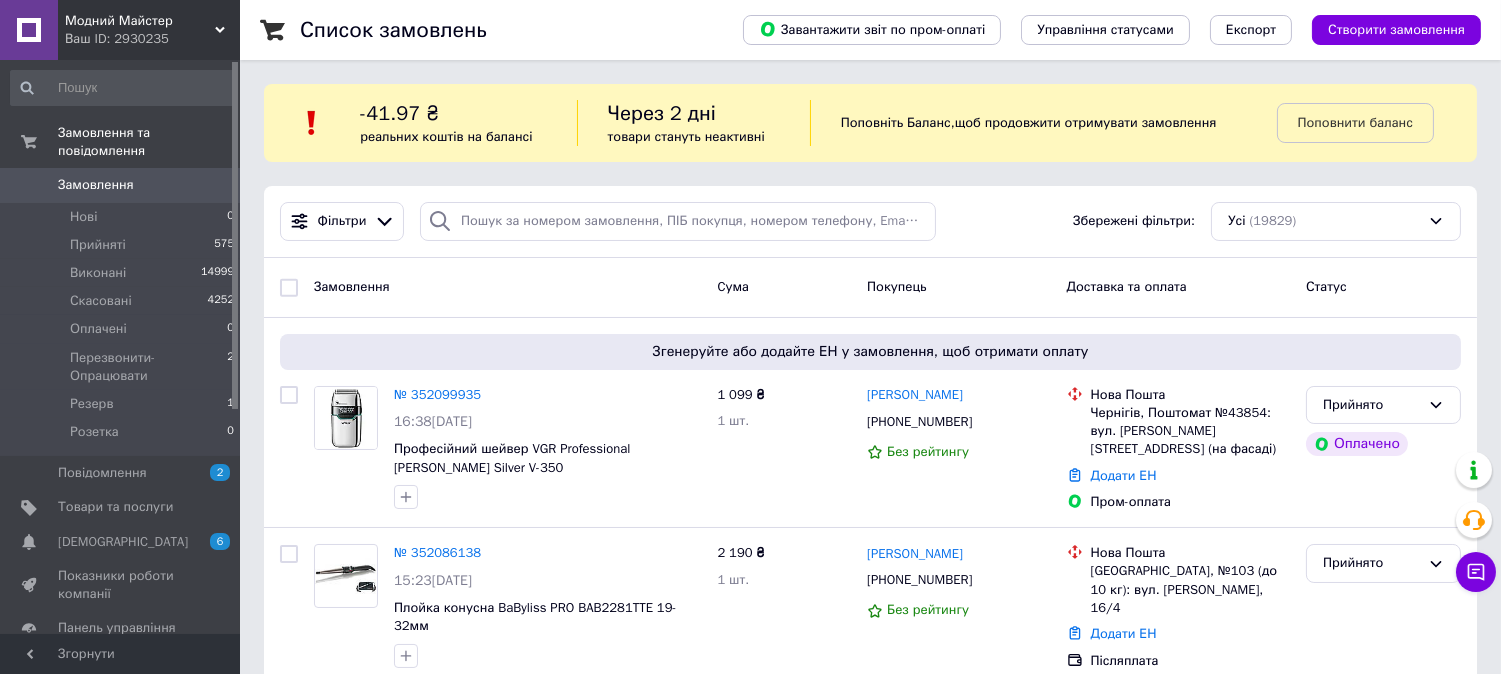 click on "Модний Майстер" at bounding box center (140, 21) 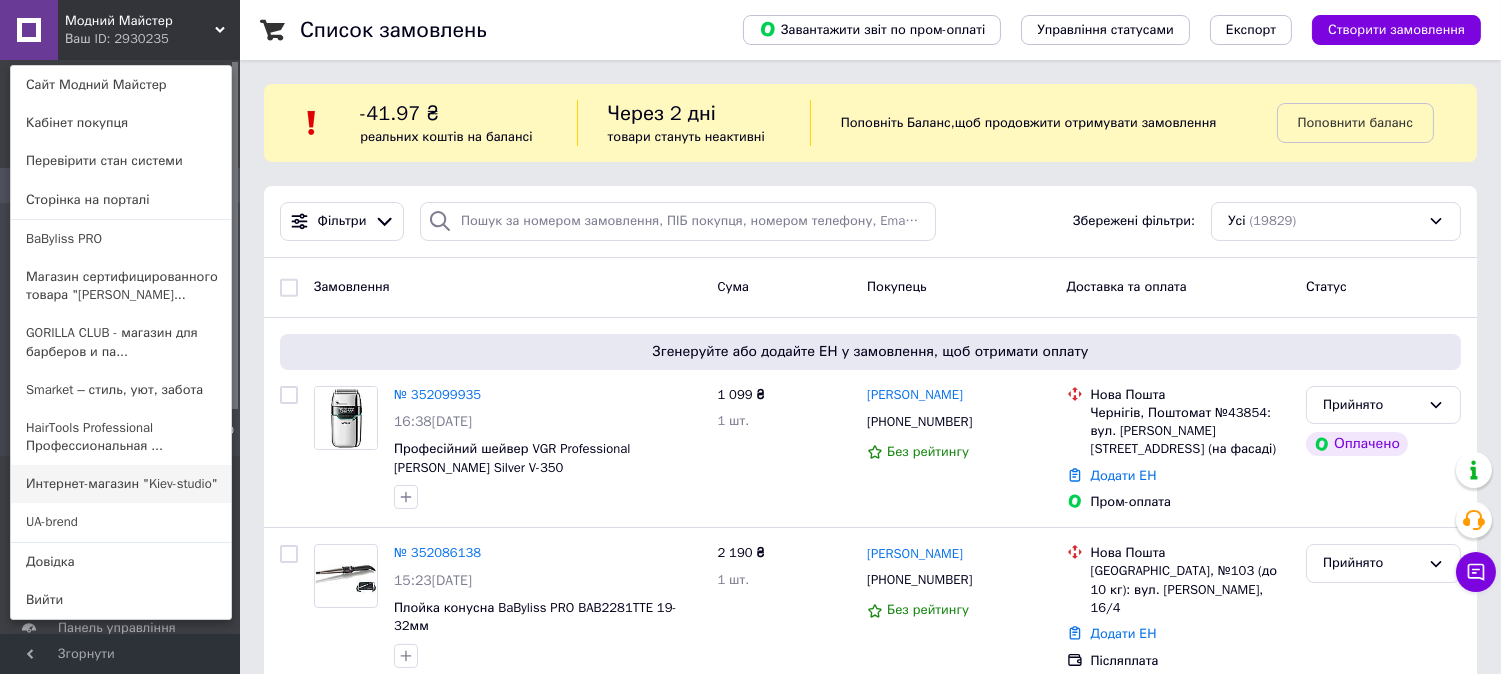 click on "Интернет-магазин "Kiev-studio"" at bounding box center [121, 484] 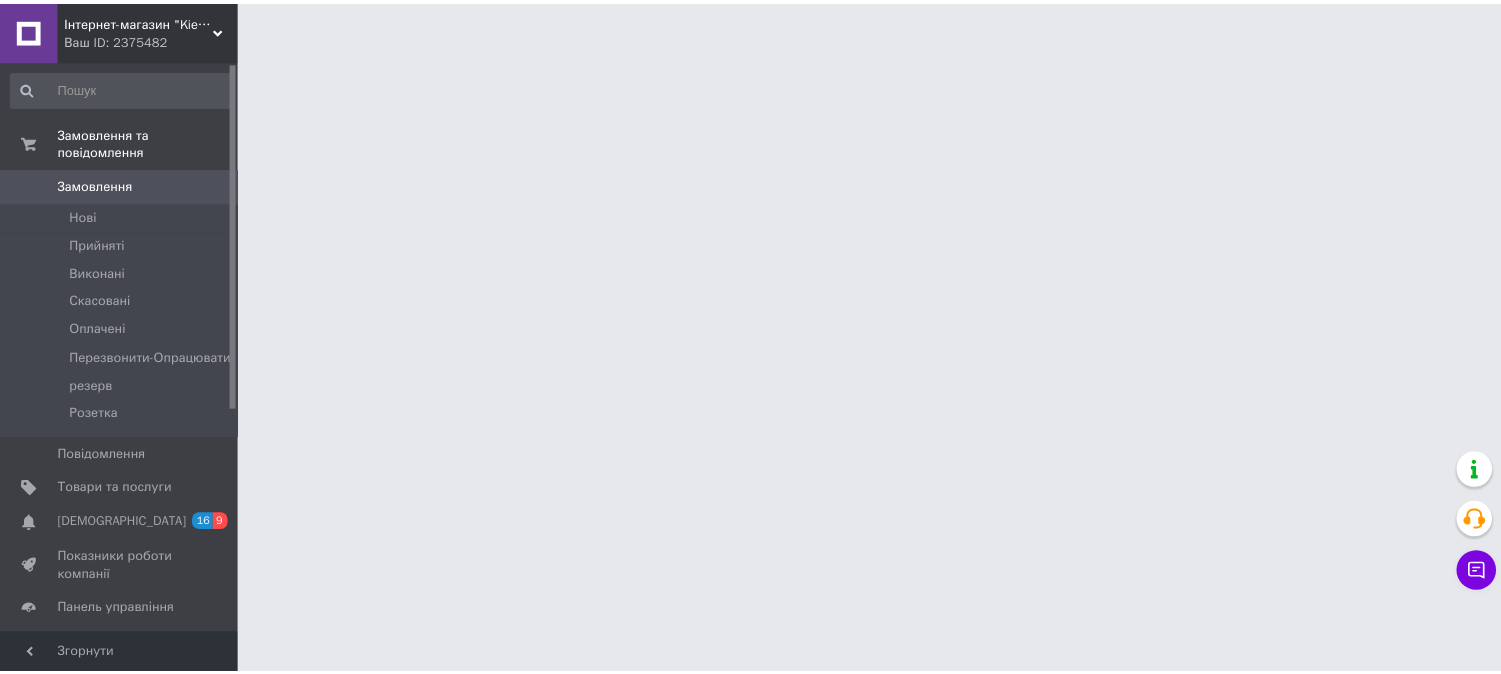 scroll, scrollTop: 0, scrollLeft: 0, axis: both 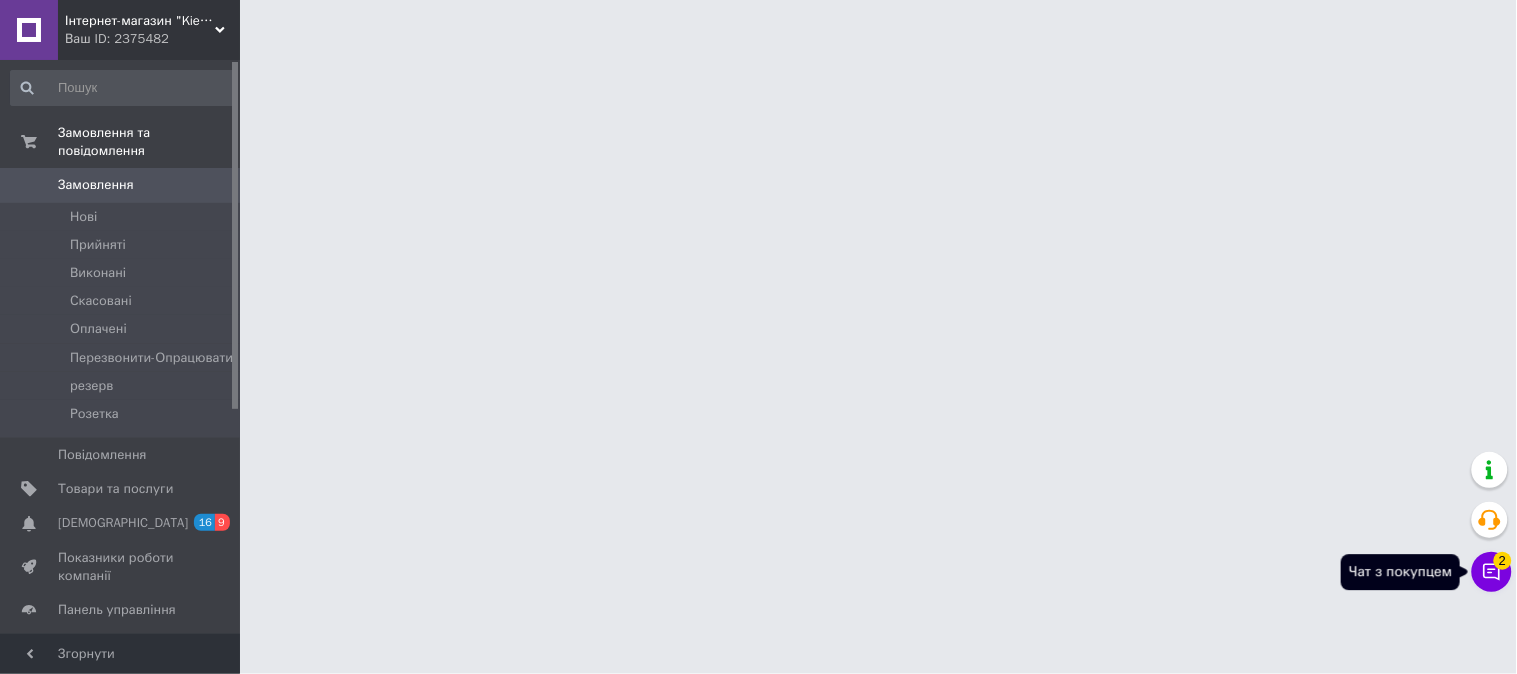 click 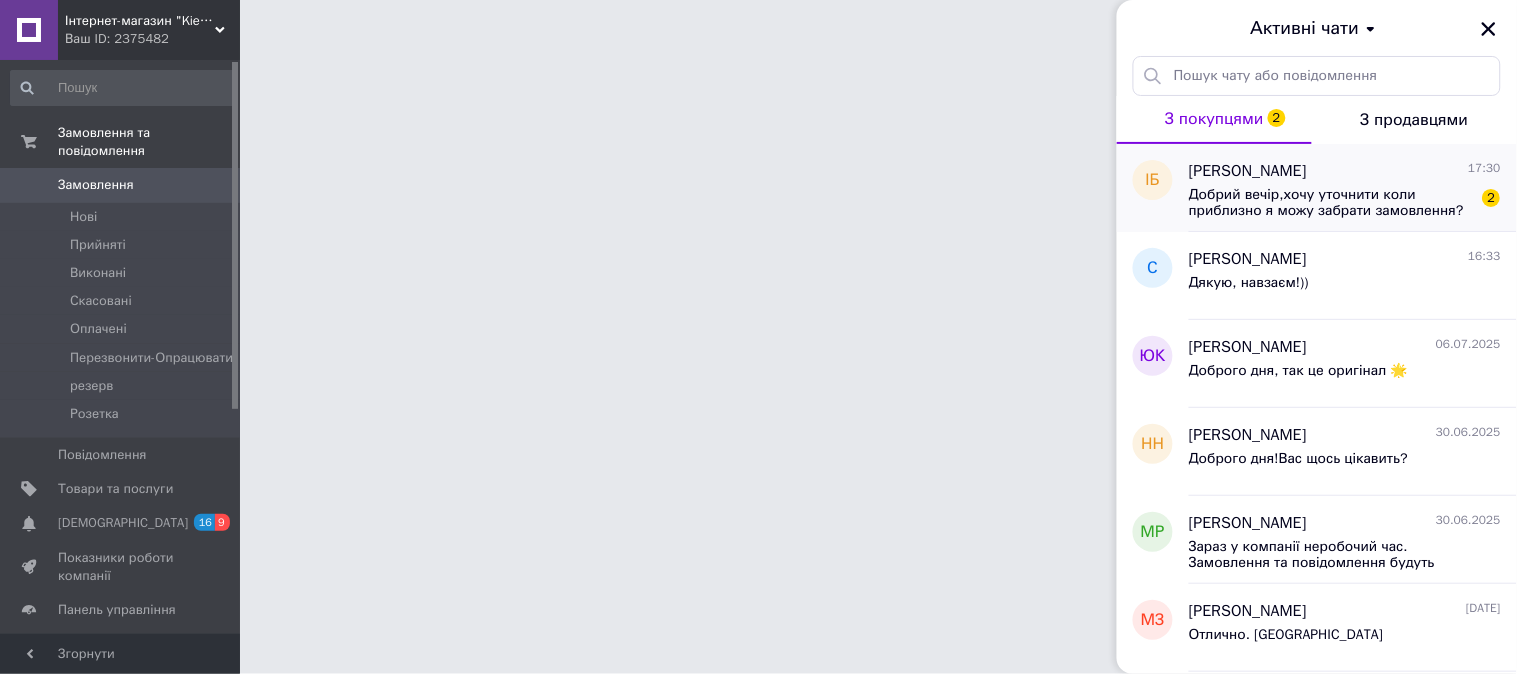 click on "Іван Білан 17:30" at bounding box center (1345, 171) 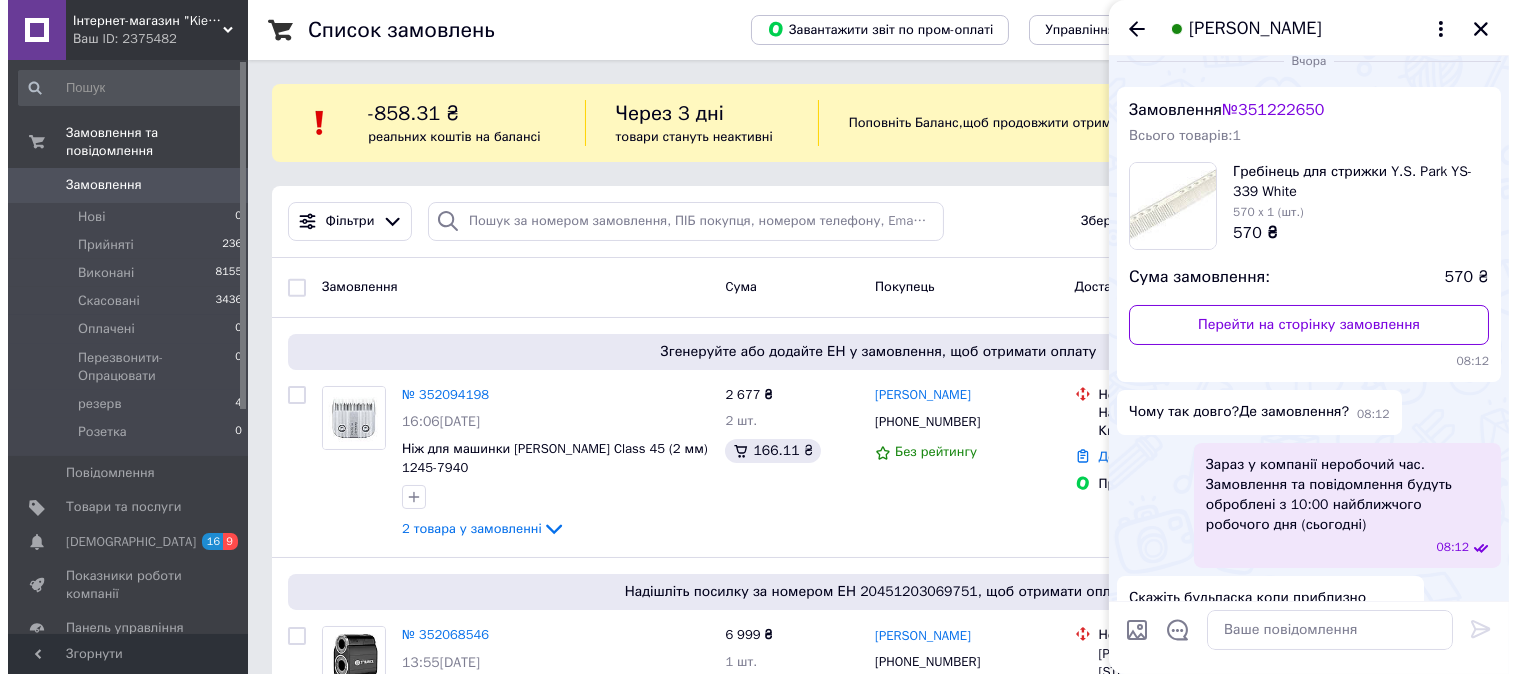 scroll, scrollTop: 0, scrollLeft: 0, axis: both 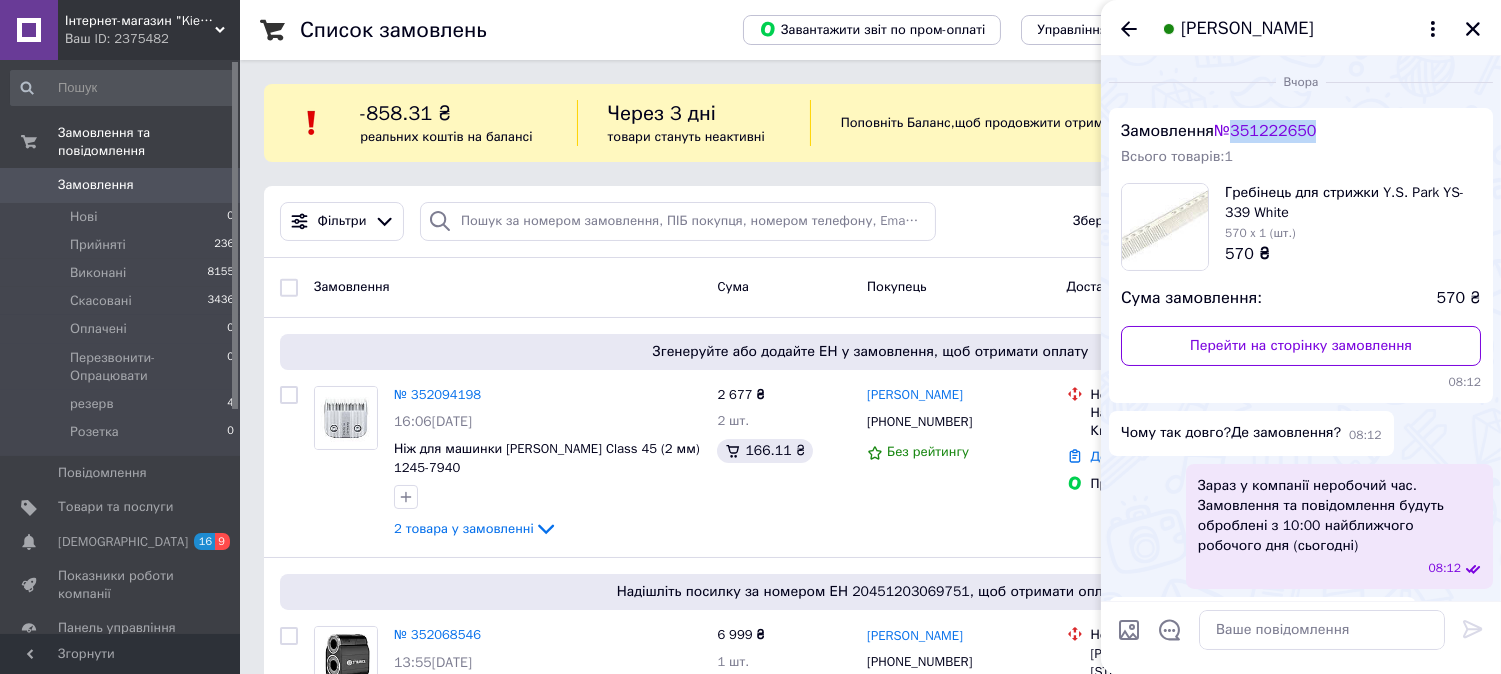 drag, startPoint x: 1345, startPoint y: 130, endPoint x: 1228, endPoint y: 132, distance: 117.01709 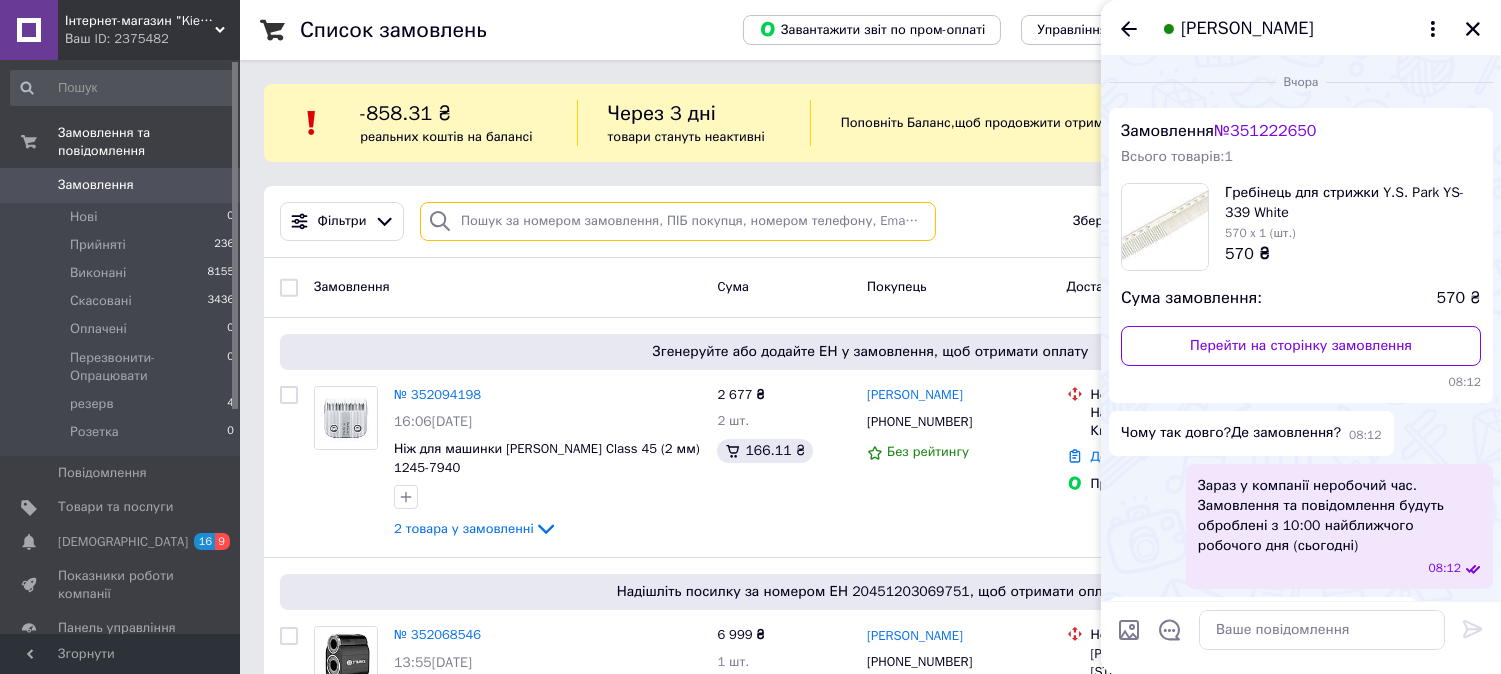 click at bounding box center (678, 221) 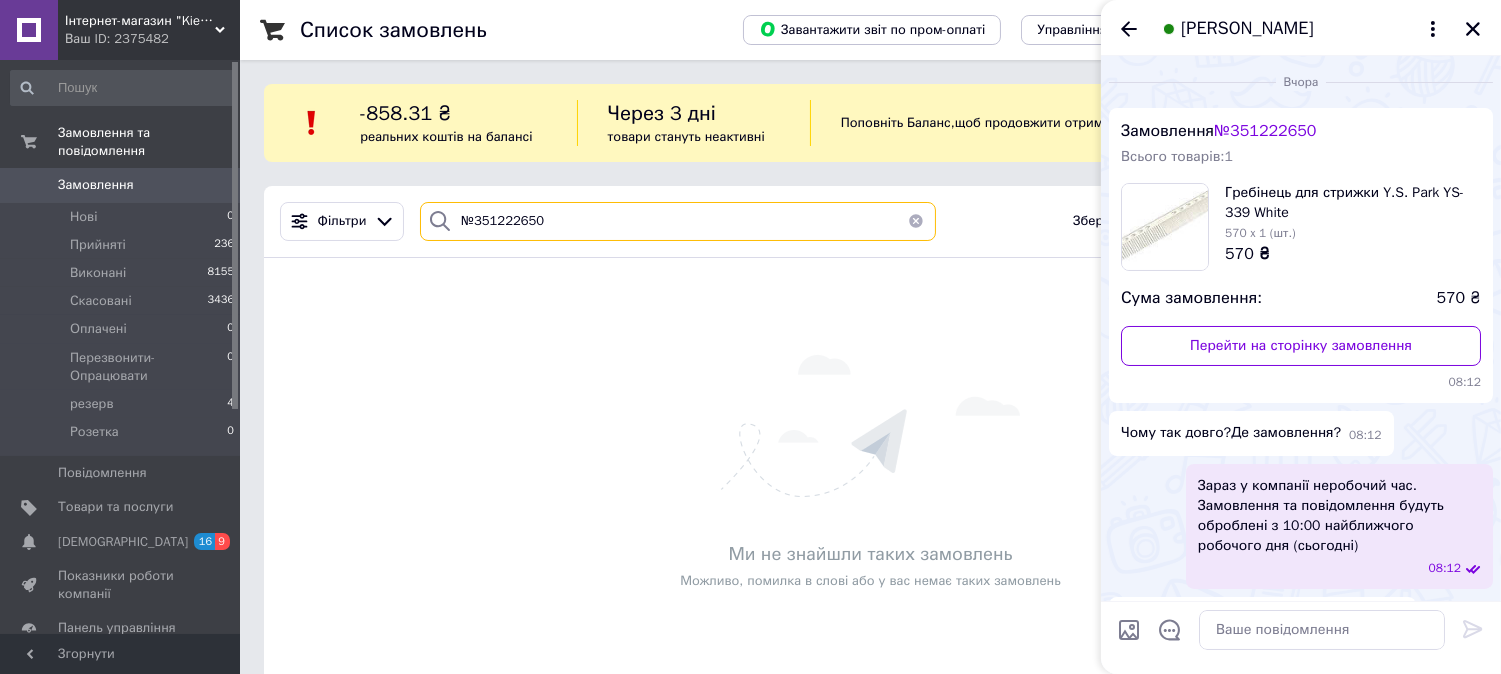 drag, startPoint x: 570, startPoint y: 216, endPoint x: 251, endPoint y: 214, distance: 319.00626 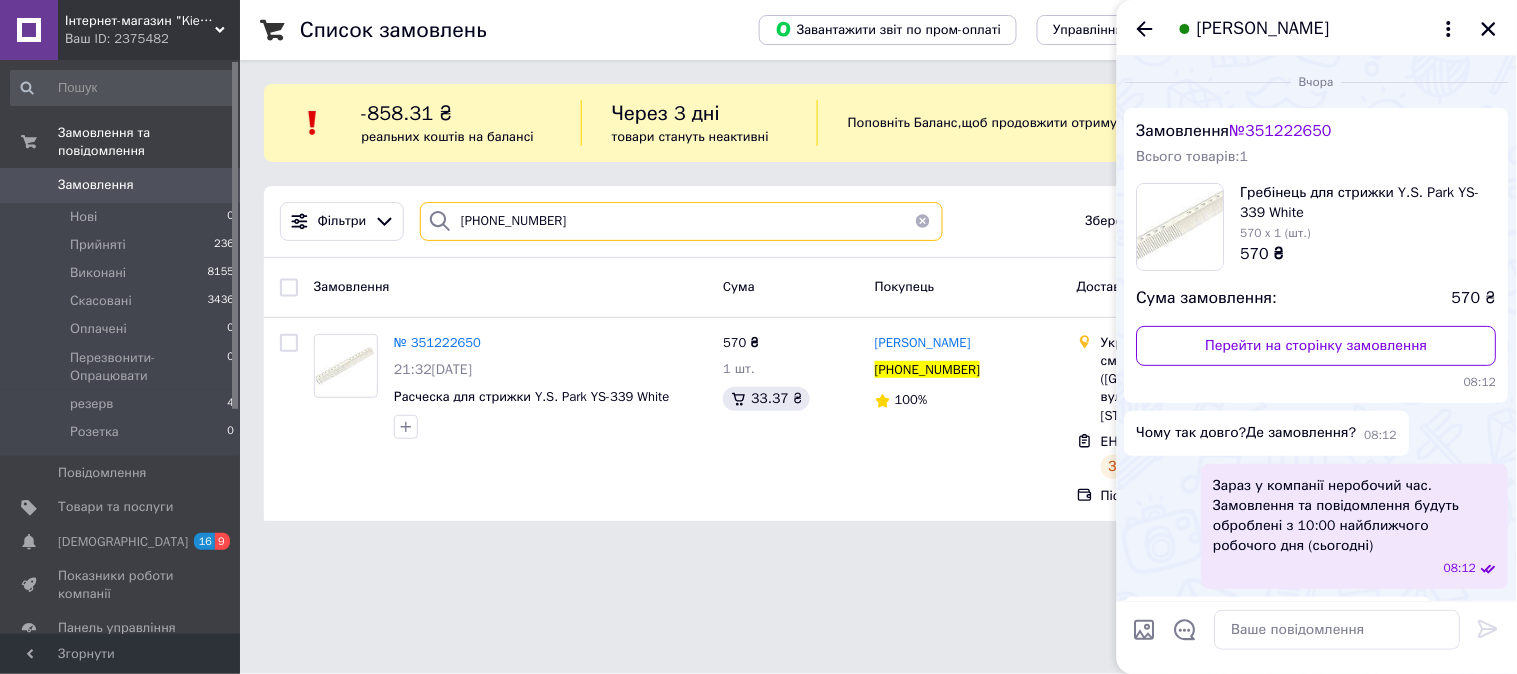 type on "+380679561425" 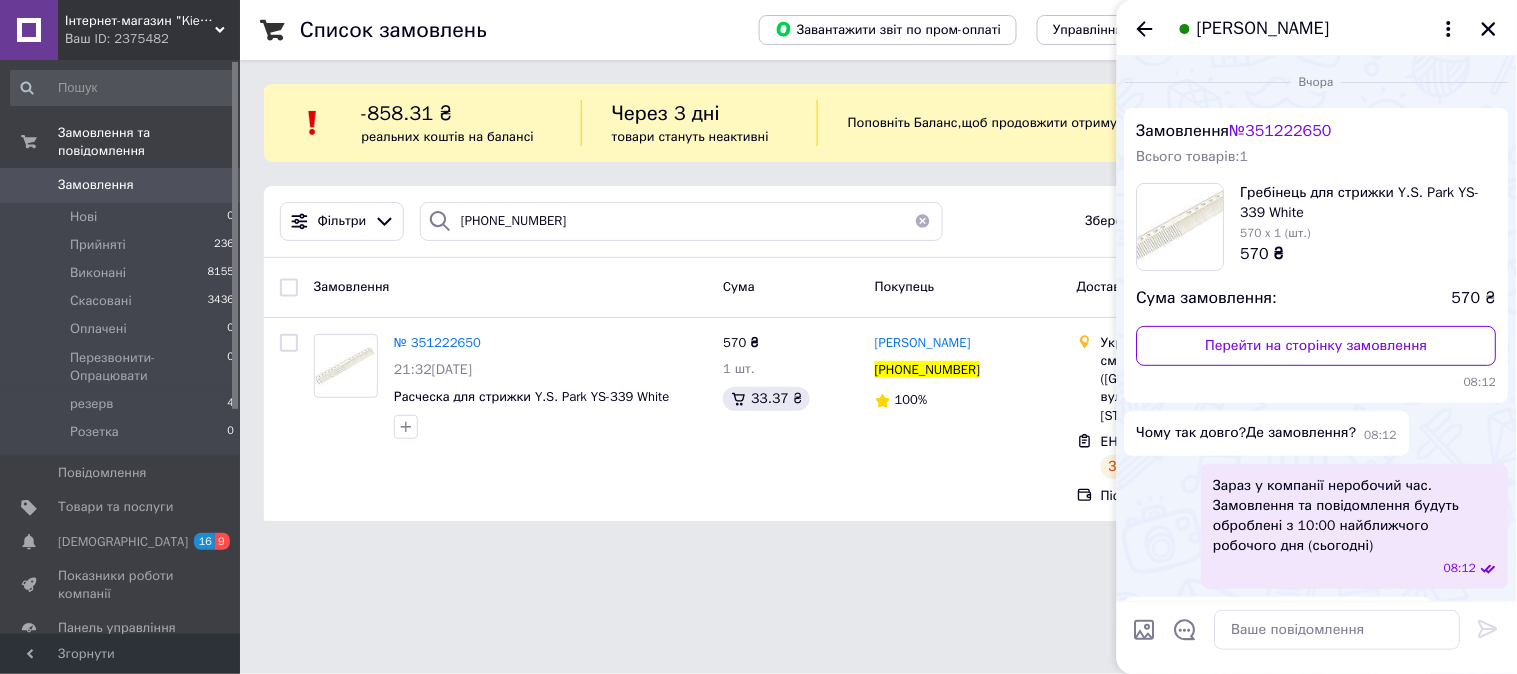 click on "Інтернет-магазин "Kiev-studio" Ваш ID: 2375482 Сайт Інтернет-магазин "Kiev-studio" Кабінет покупця Перевірити стан системи Сторінка на порталі BaByliss PRO Магазин сертифицированного товара "MOSER... GORILLA CLUB - магазин для барберов и па... Smarket – стиль, уют, забота Модный Мастер HairTools Professional Профессиональная ... UA-brend Довідка Вийти Замовлення та повідомлення Замовлення 0 Нові 0 Прийняті 236 Виконані 8155 Скасовані 3436 Оплачені 0 Перезвонити-Опрацювати 0 резерв 4 Розетка 0 Повідомлення 0 Товари та послуги Сповіщення 16 9 Панель управління   ,  1" at bounding box center [758, 272] 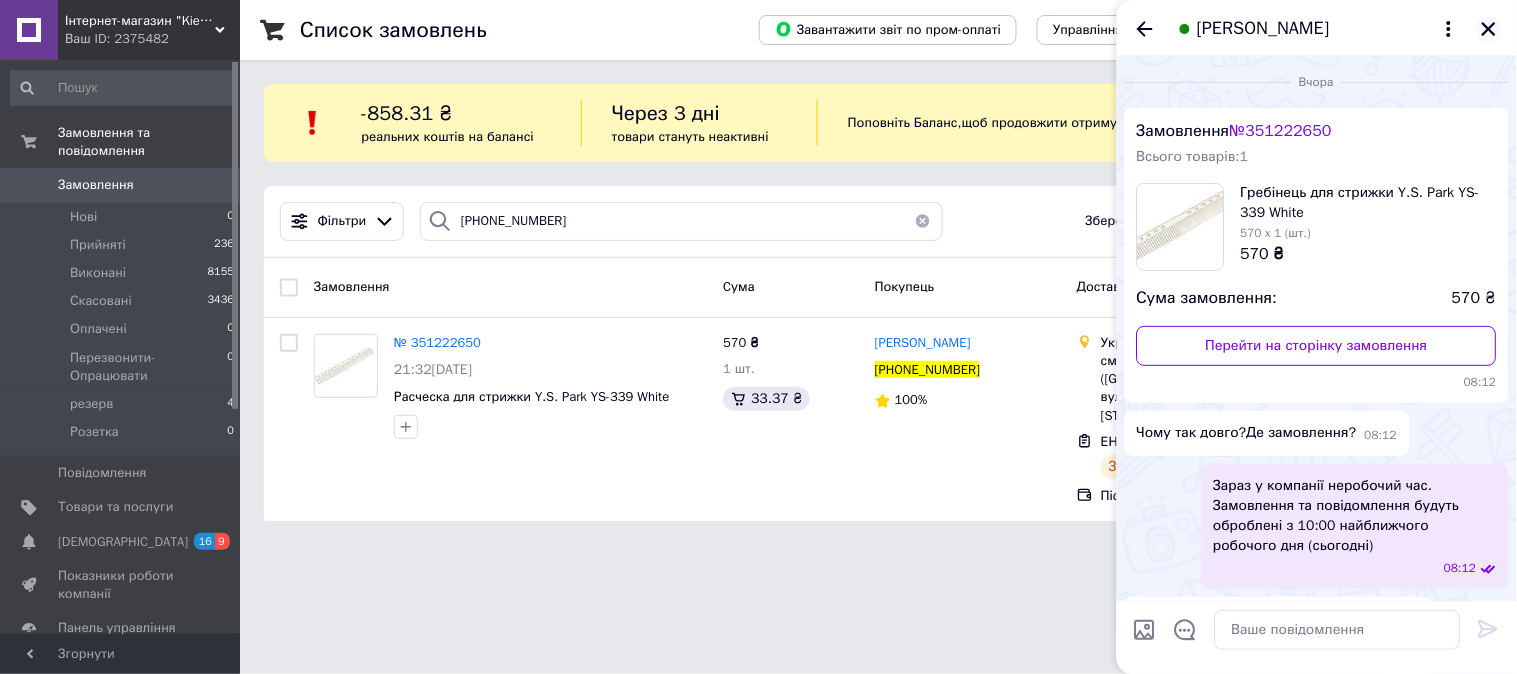 click 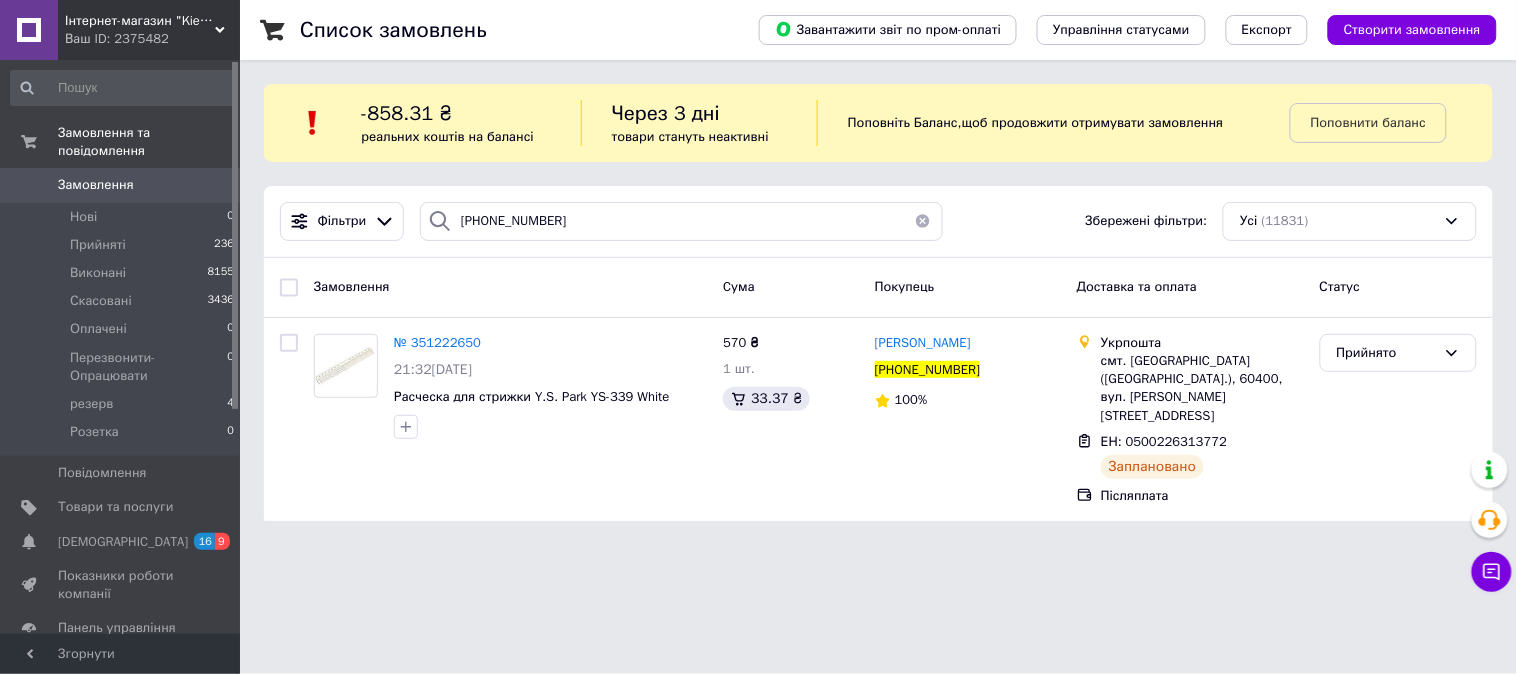 click on "Інтернет-магазин "Kiev-studio"" at bounding box center [140, 21] 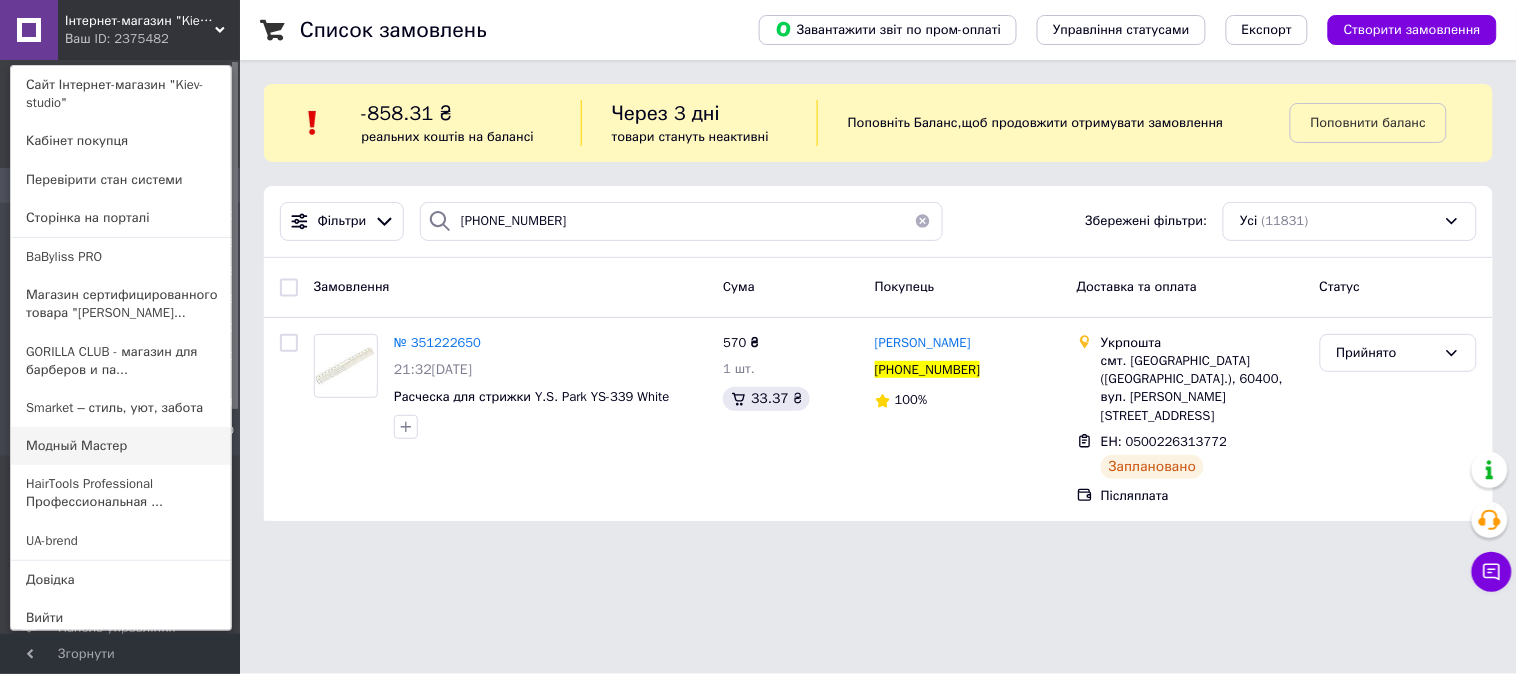 click on "Модный Мастер" at bounding box center (121, 446) 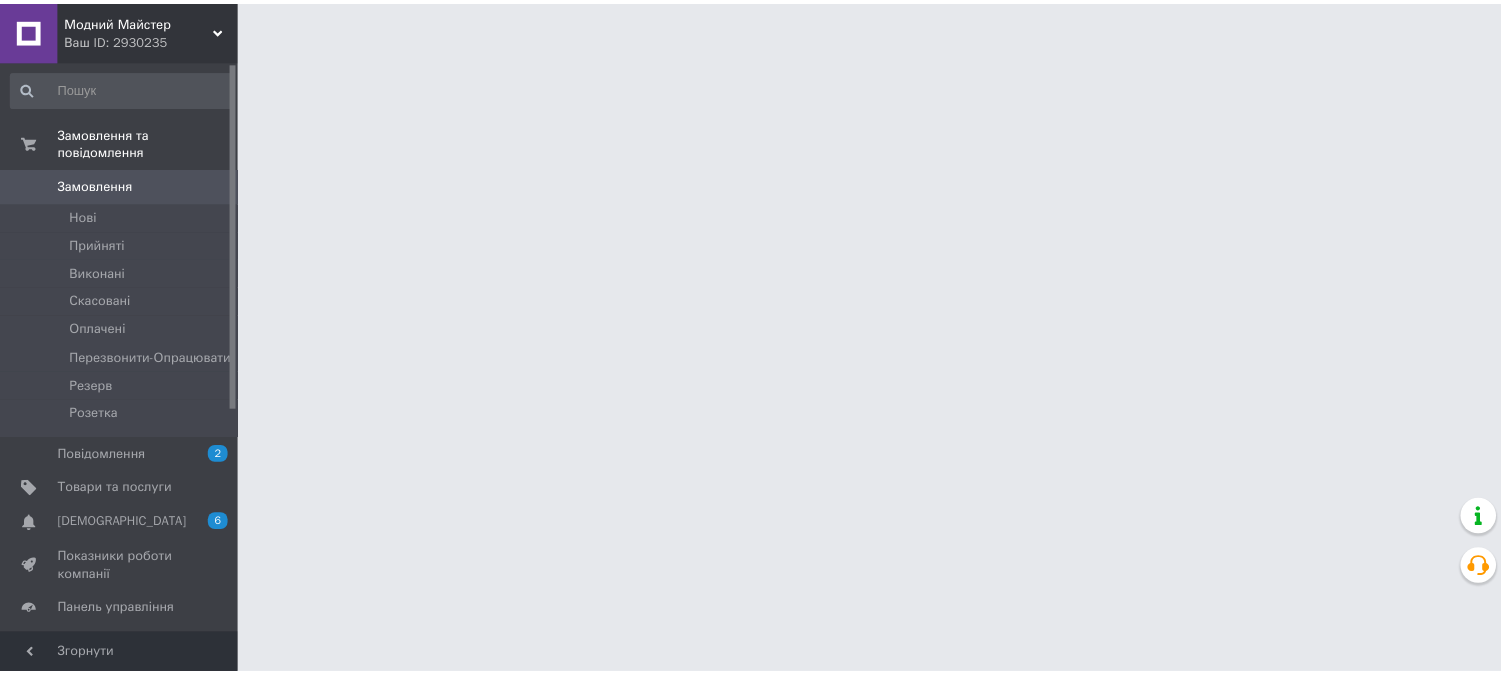 scroll, scrollTop: 0, scrollLeft: 0, axis: both 